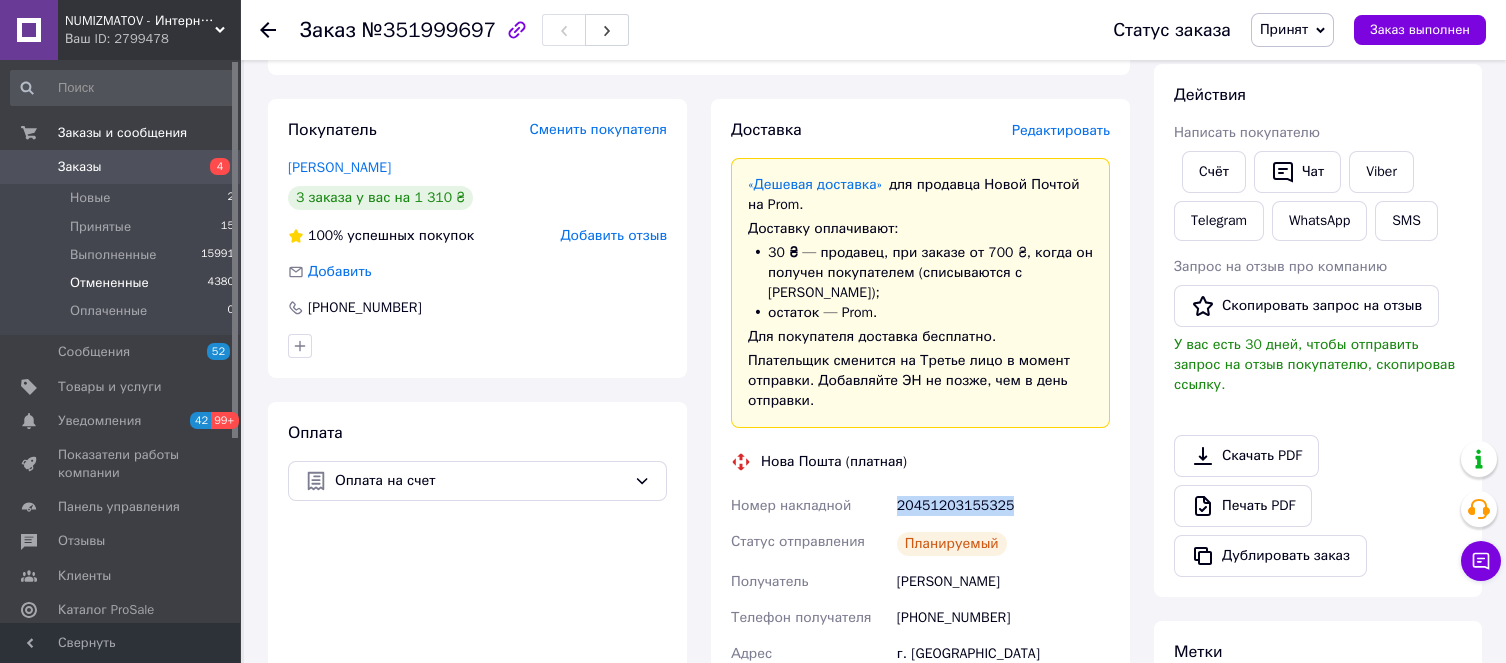 scroll, scrollTop: 300, scrollLeft: 0, axis: vertical 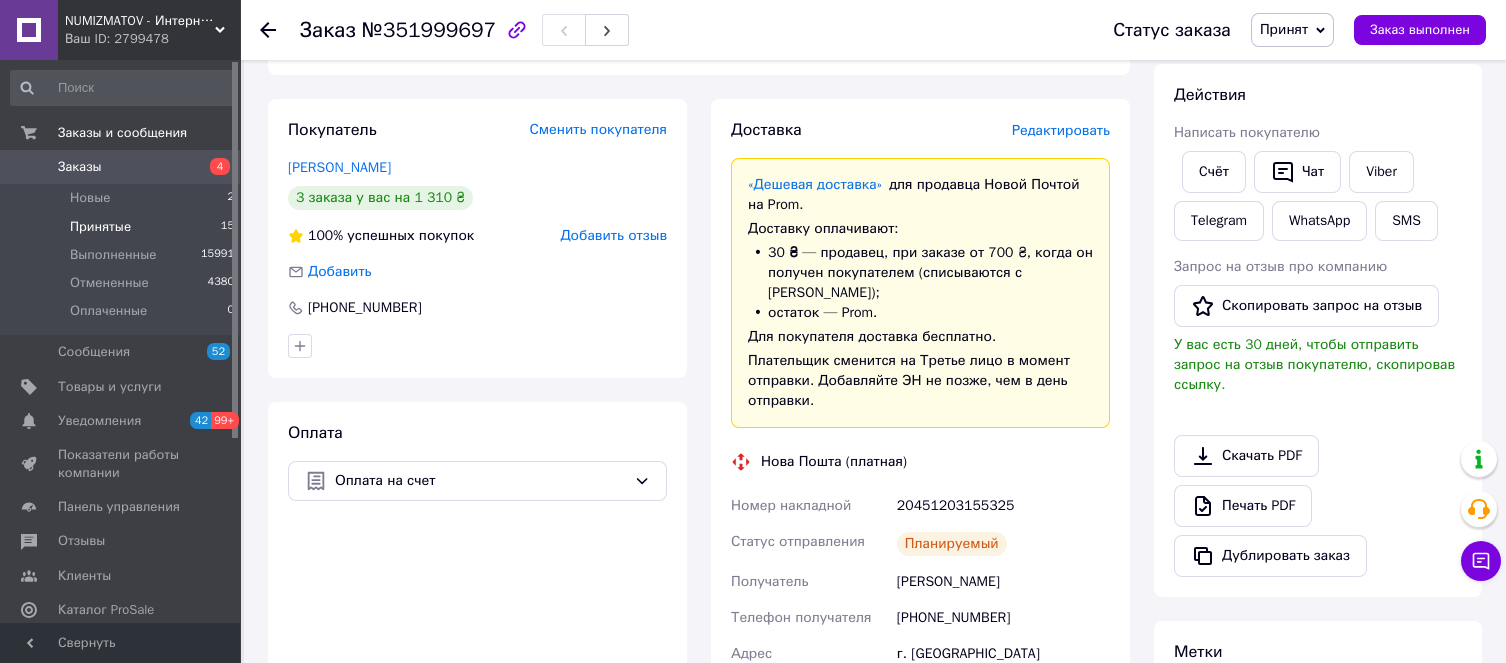 click on "Принятые" at bounding box center [100, 227] 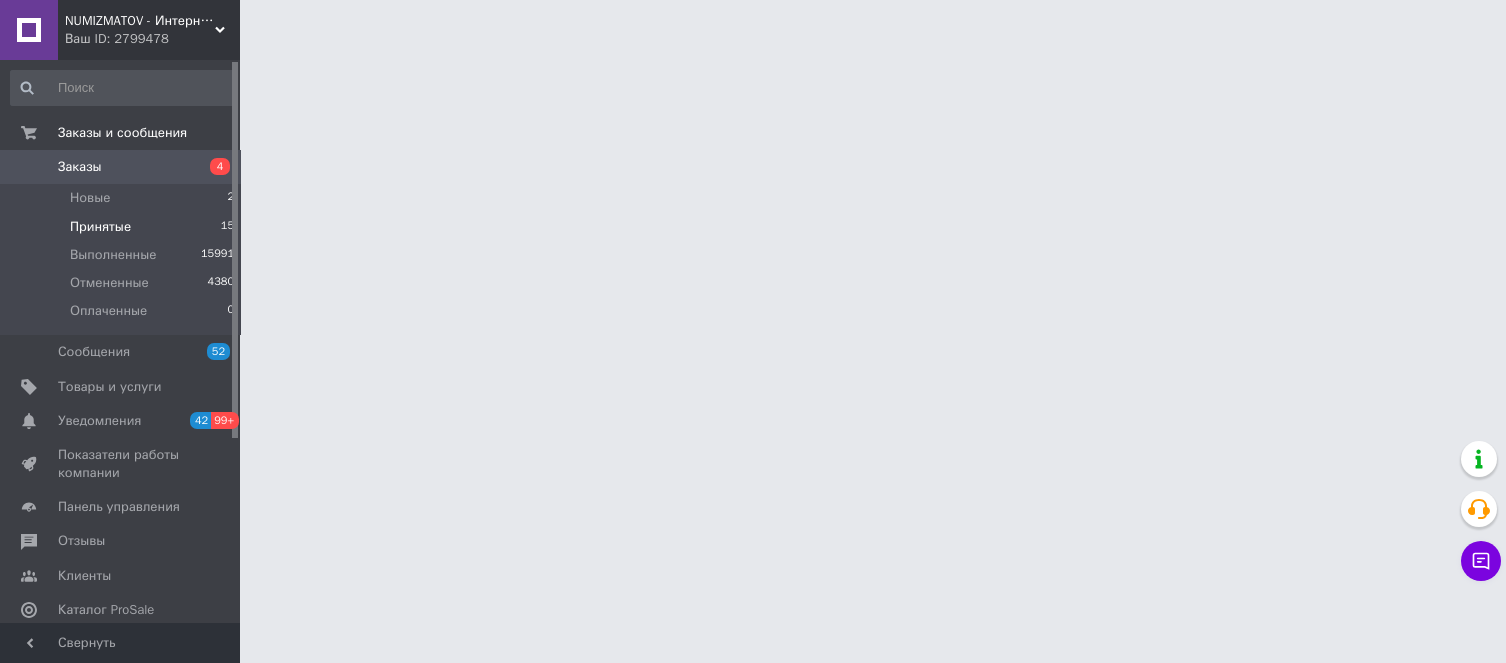 scroll, scrollTop: 0, scrollLeft: 0, axis: both 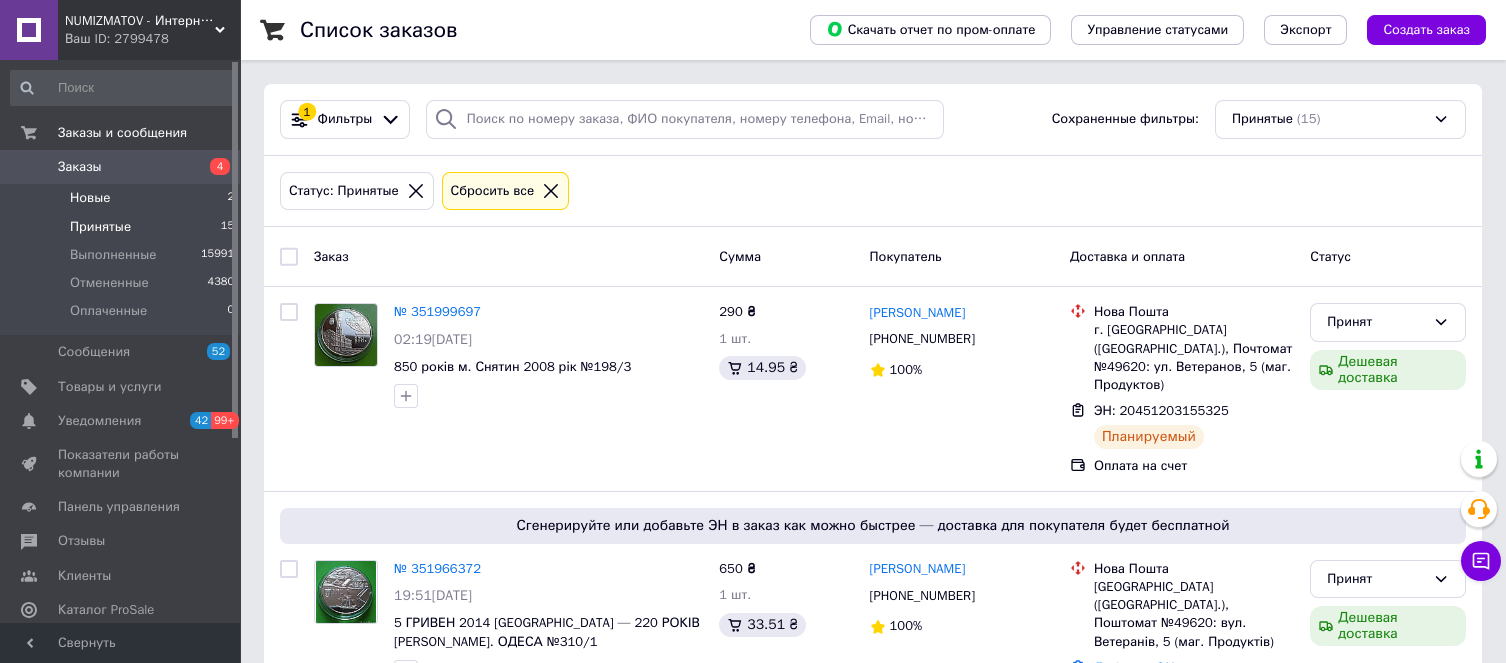 click on "Новые" at bounding box center (90, 198) 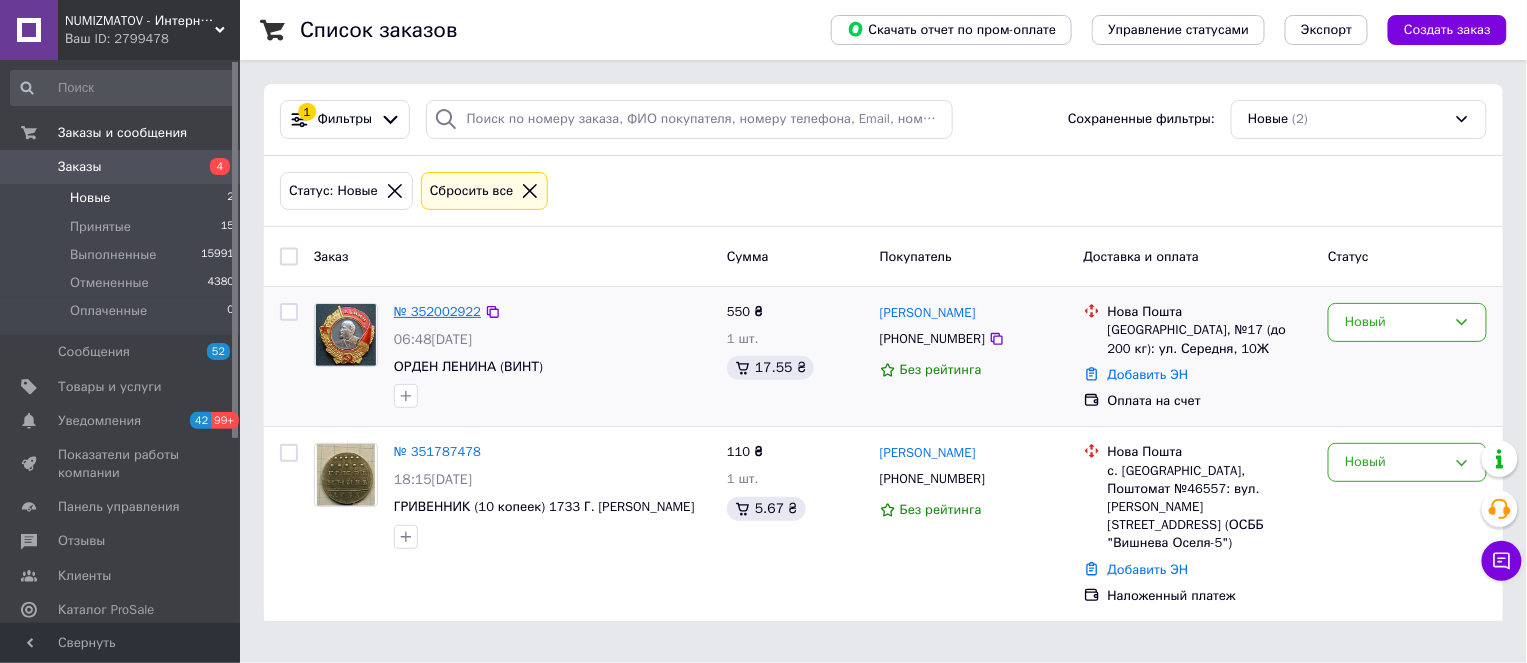 click on "№ 352002922" at bounding box center (437, 311) 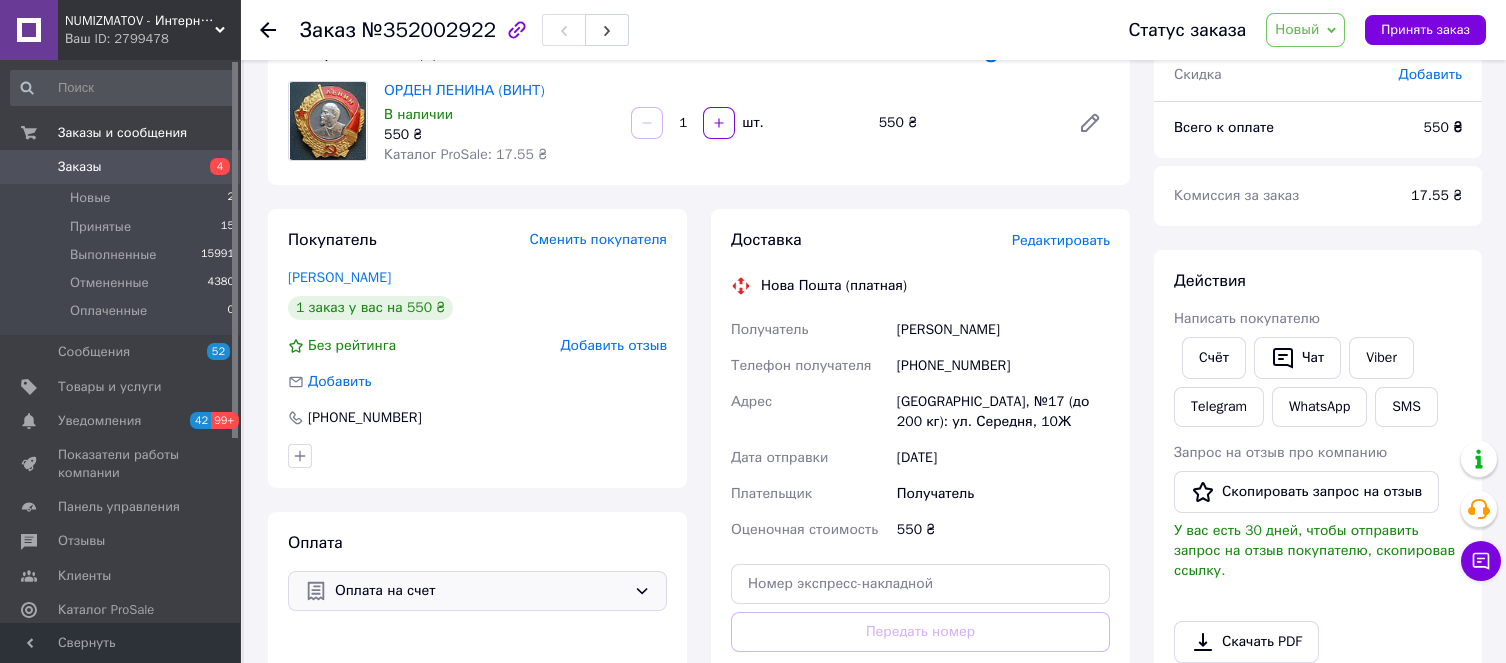 scroll, scrollTop: 300, scrollLeft: 0, axis: vertical 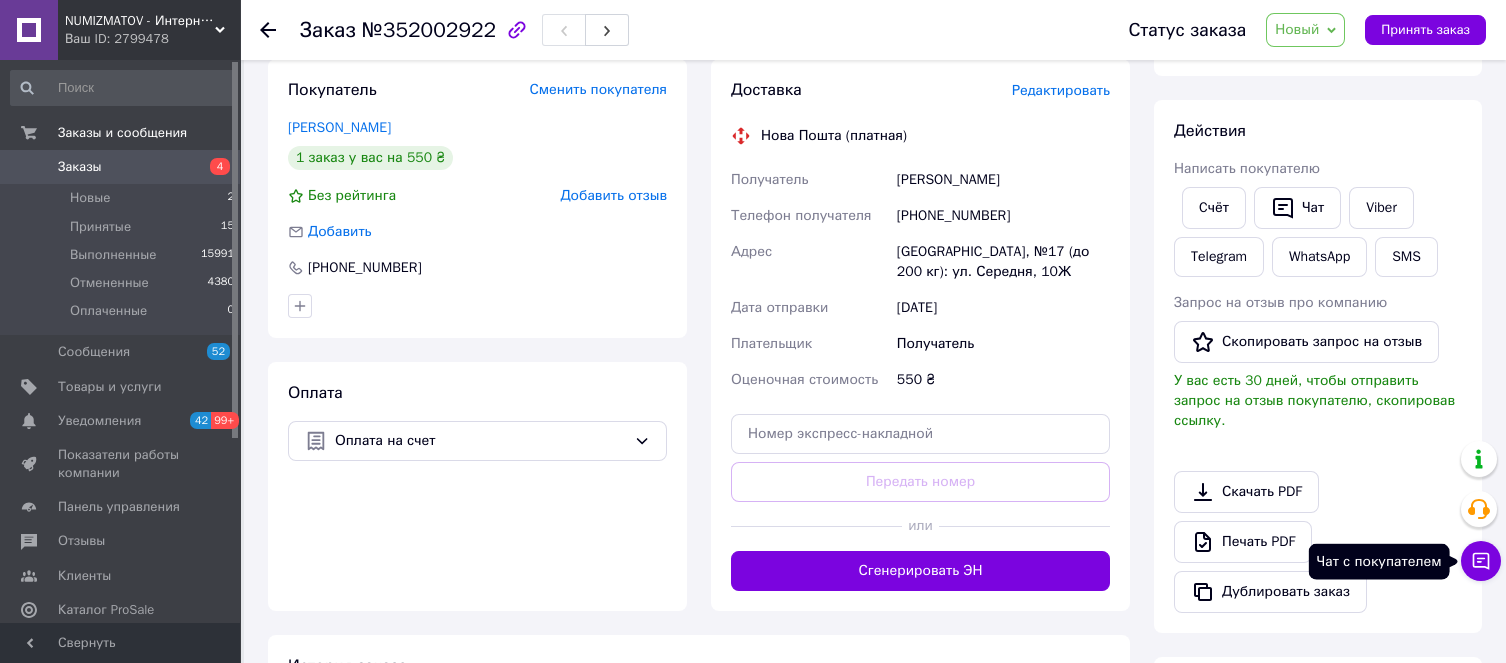 click 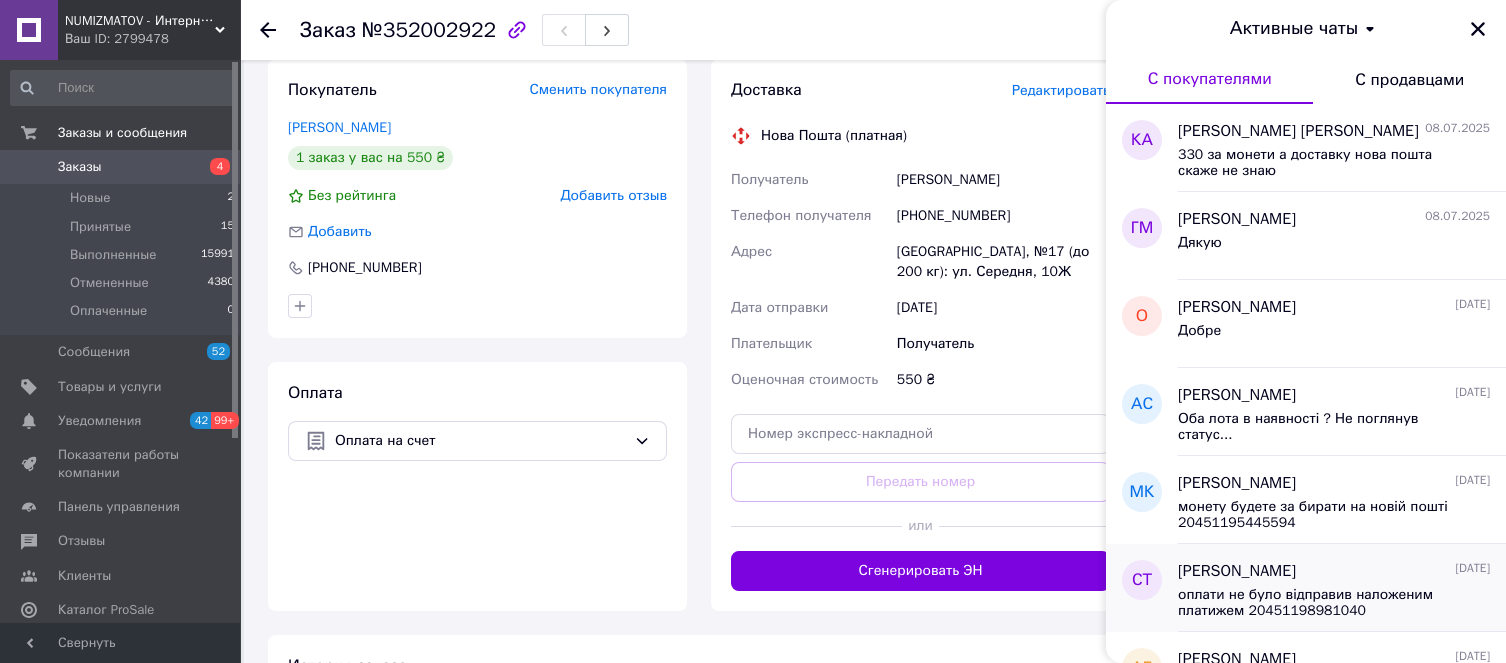 scroll, scrollTop: 300, scrollLeft: 0, axis: vertical 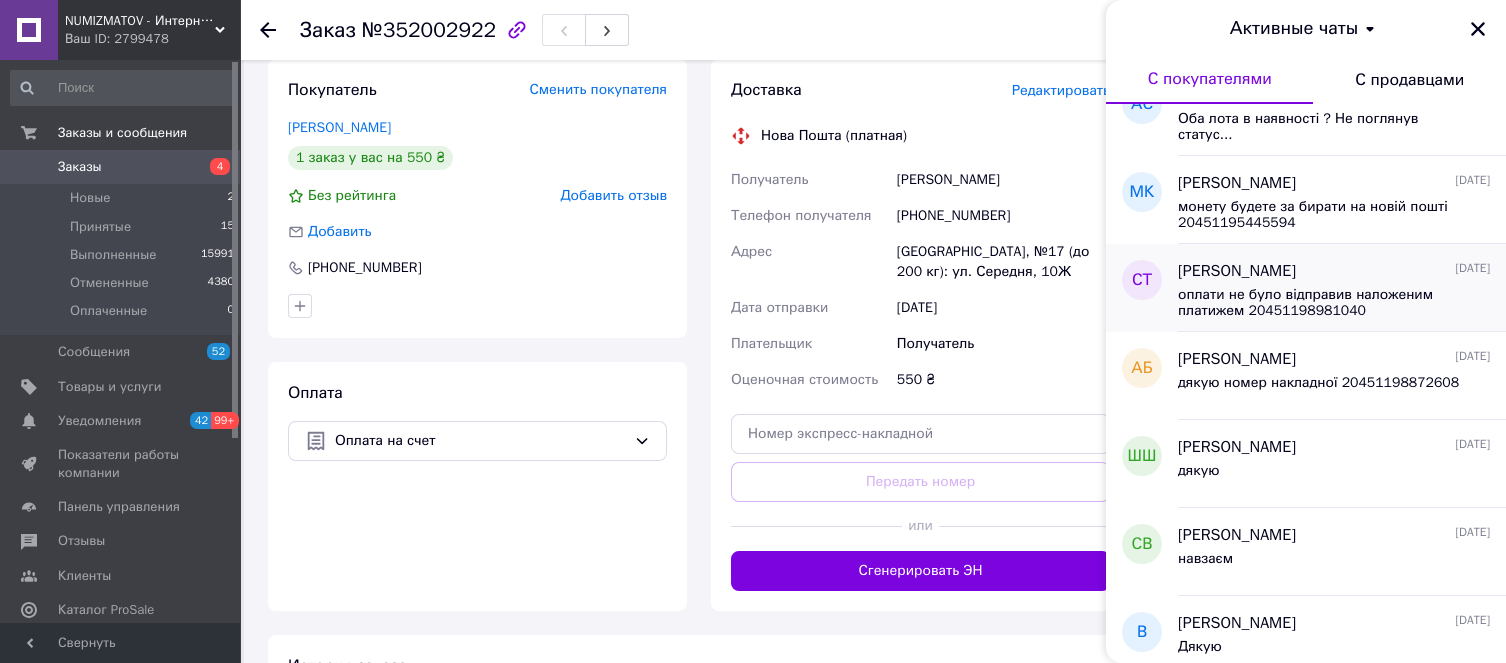 click on "оплати не було відправив наложеним платижем 20451198981040" at bounding box center (1320, 303) 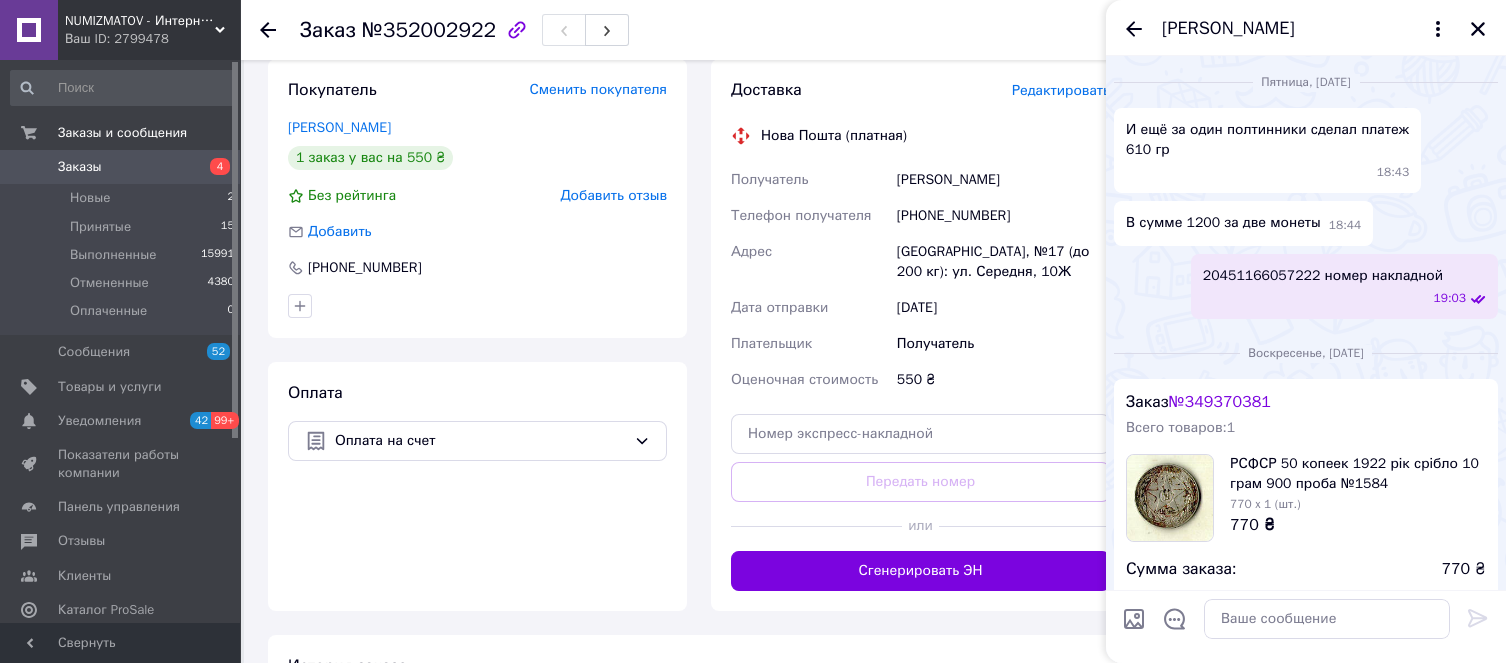 scroll, scrollTop: 3397, scrollLeft: 0, axis: vertical 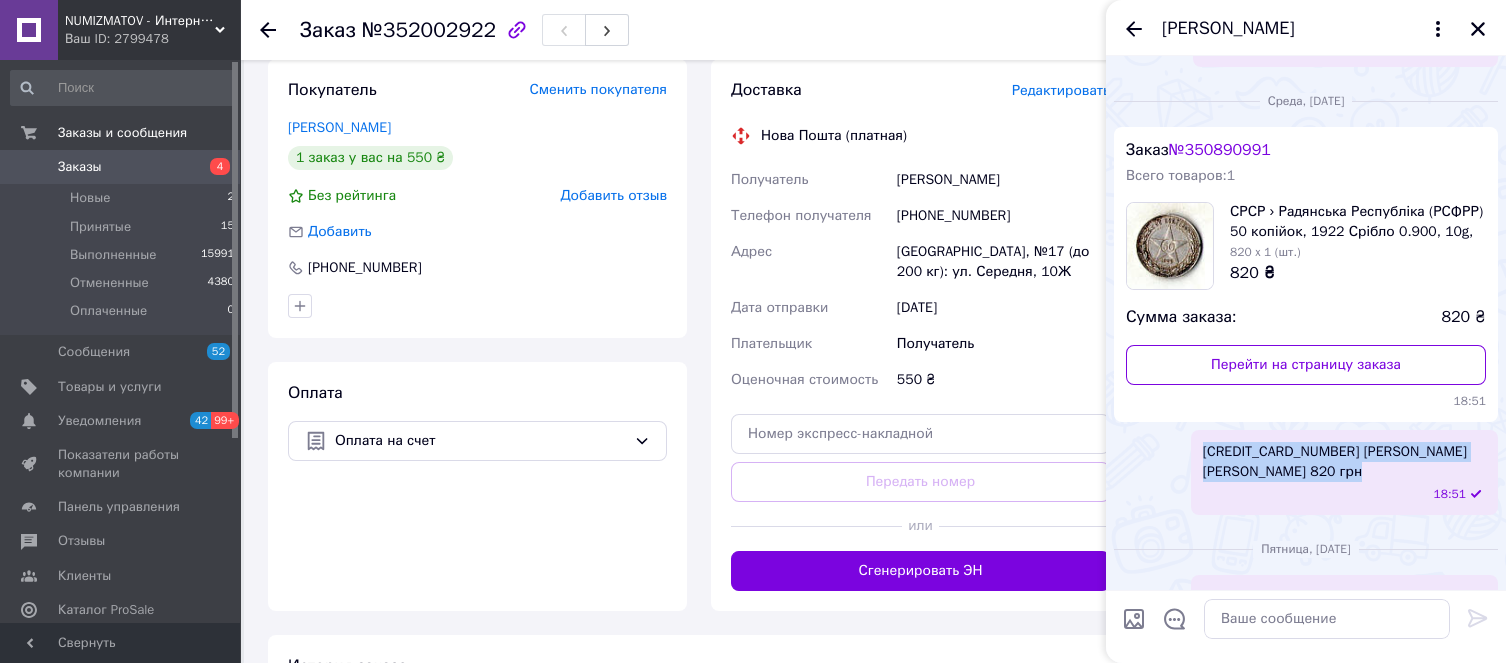 drag, startPoint x: 1197, startPoint y: 372, endPoint x: 1335, endPoint y: 396, distance: 140.07141 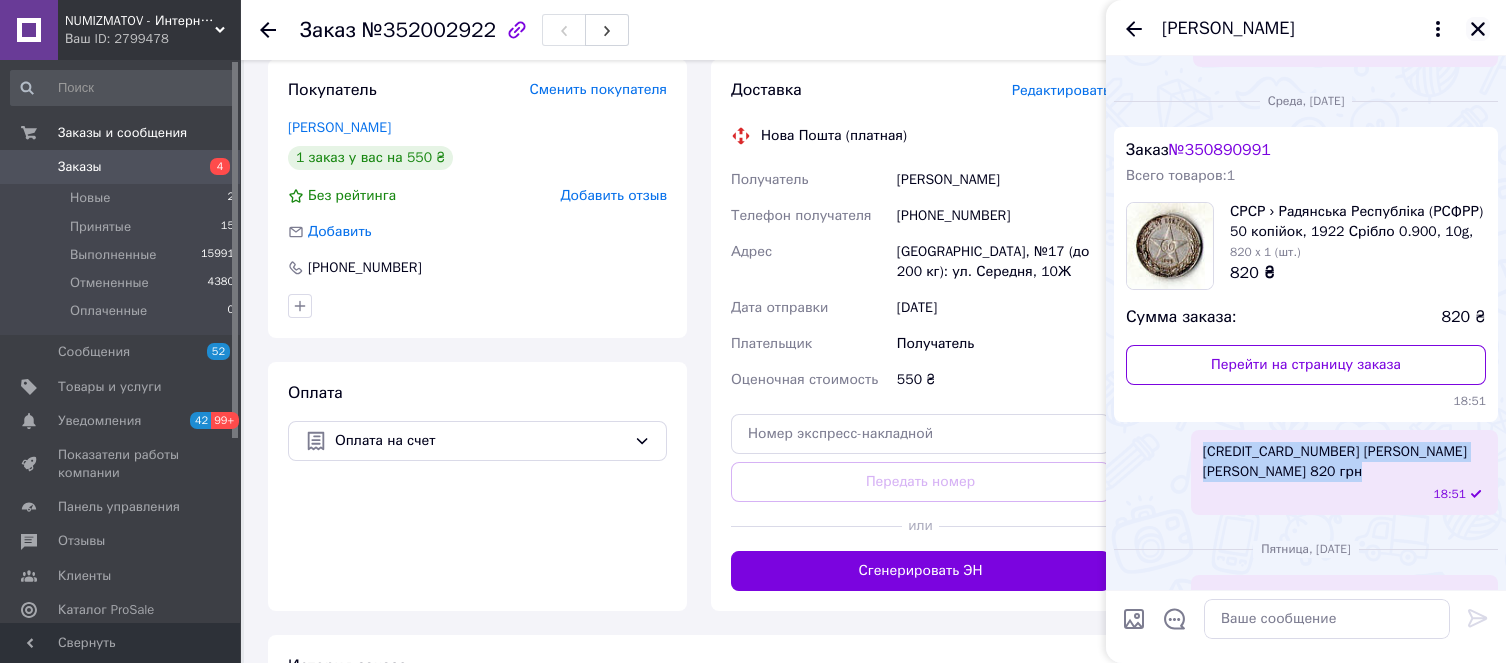 click 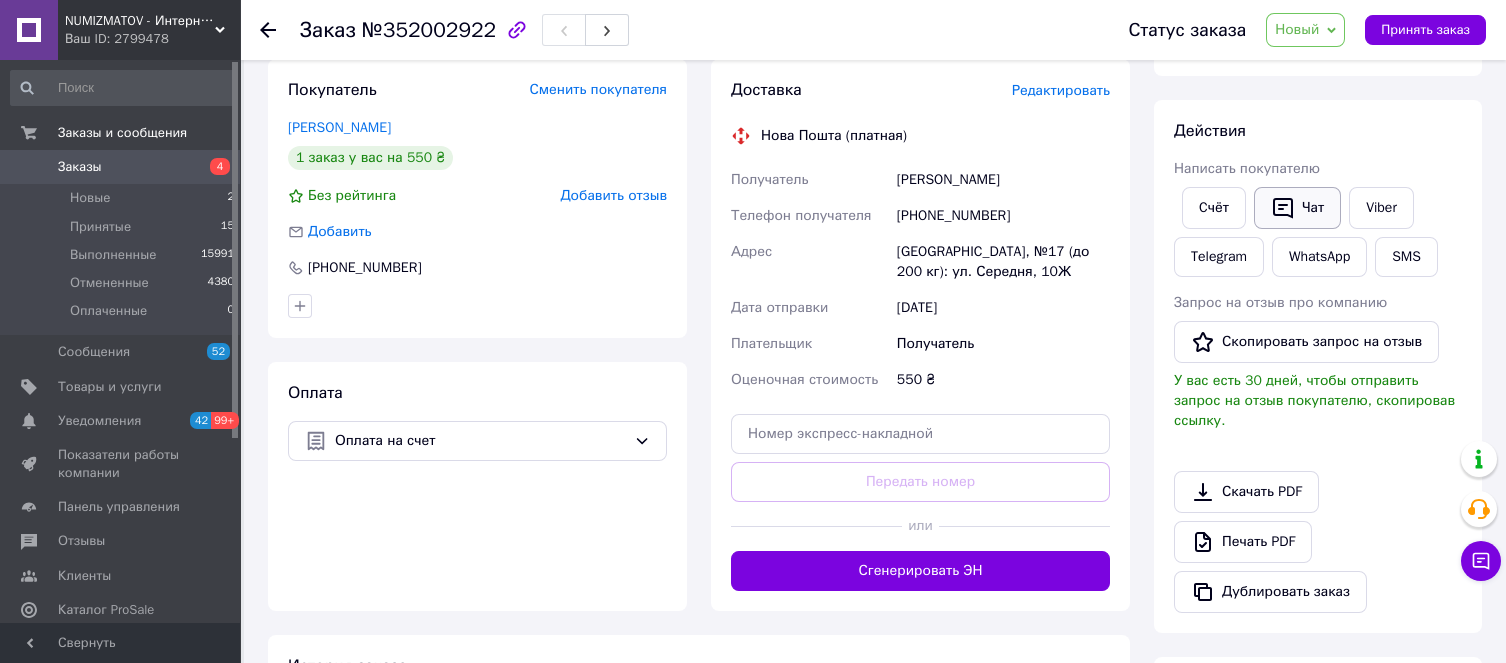 click on "Чат" at bounding box center (1297, 208) 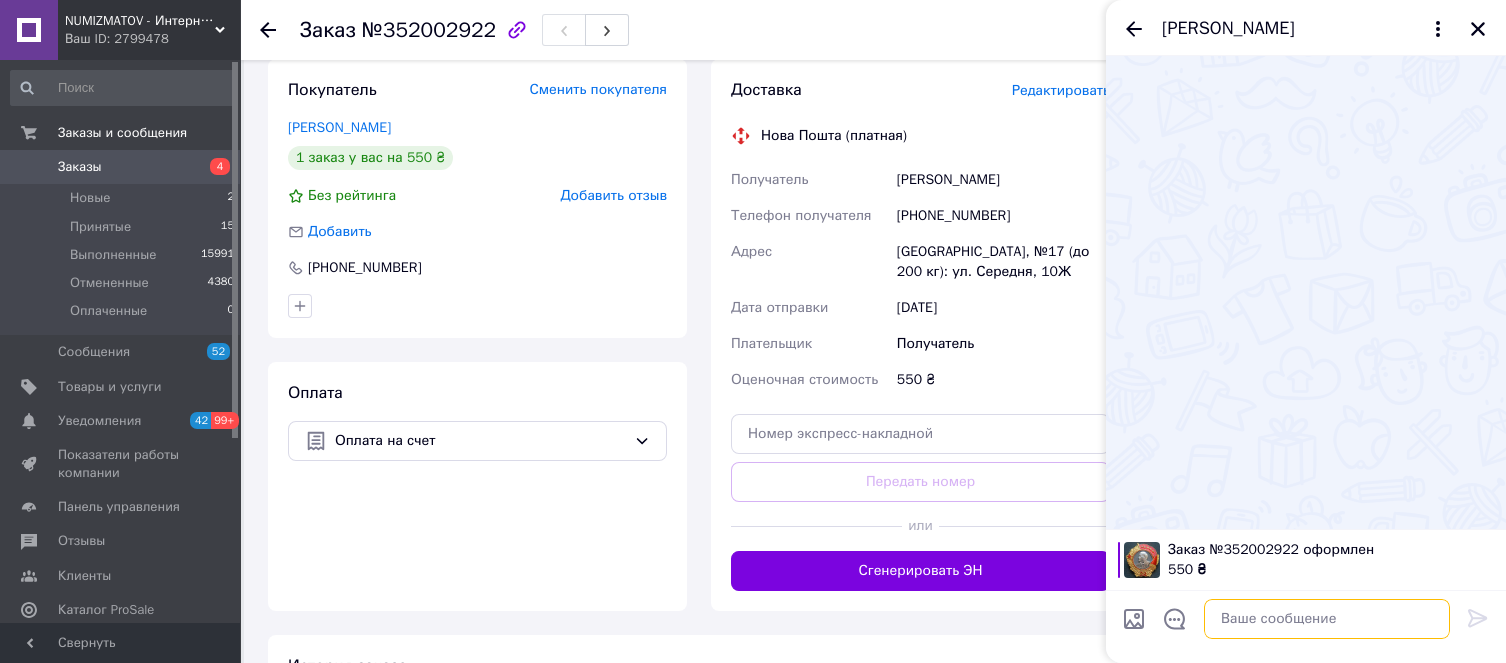 click at bounding box center [1327, 619] 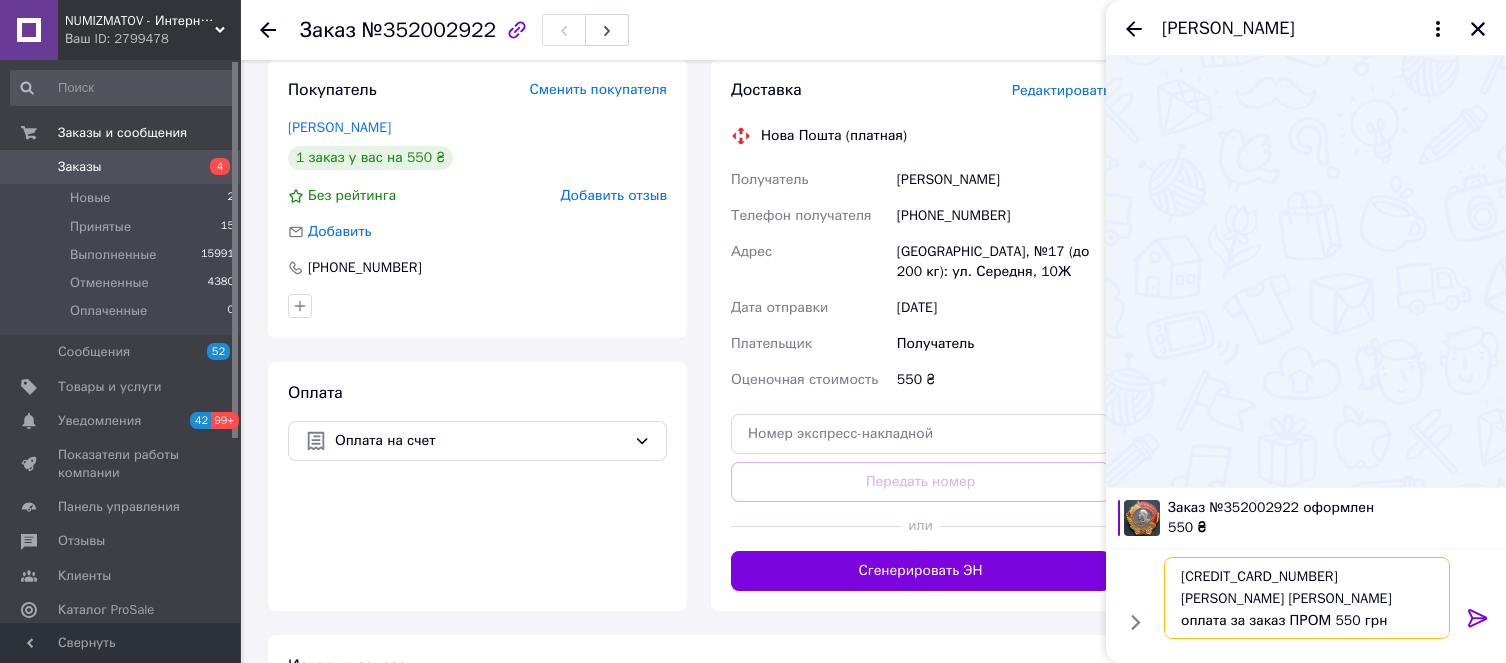 type on "[CREDIT_CARD_NUMBER] [PERSON_NAME] [PERSON_NAME] оплата за заказ ПРОМ 550 грн" 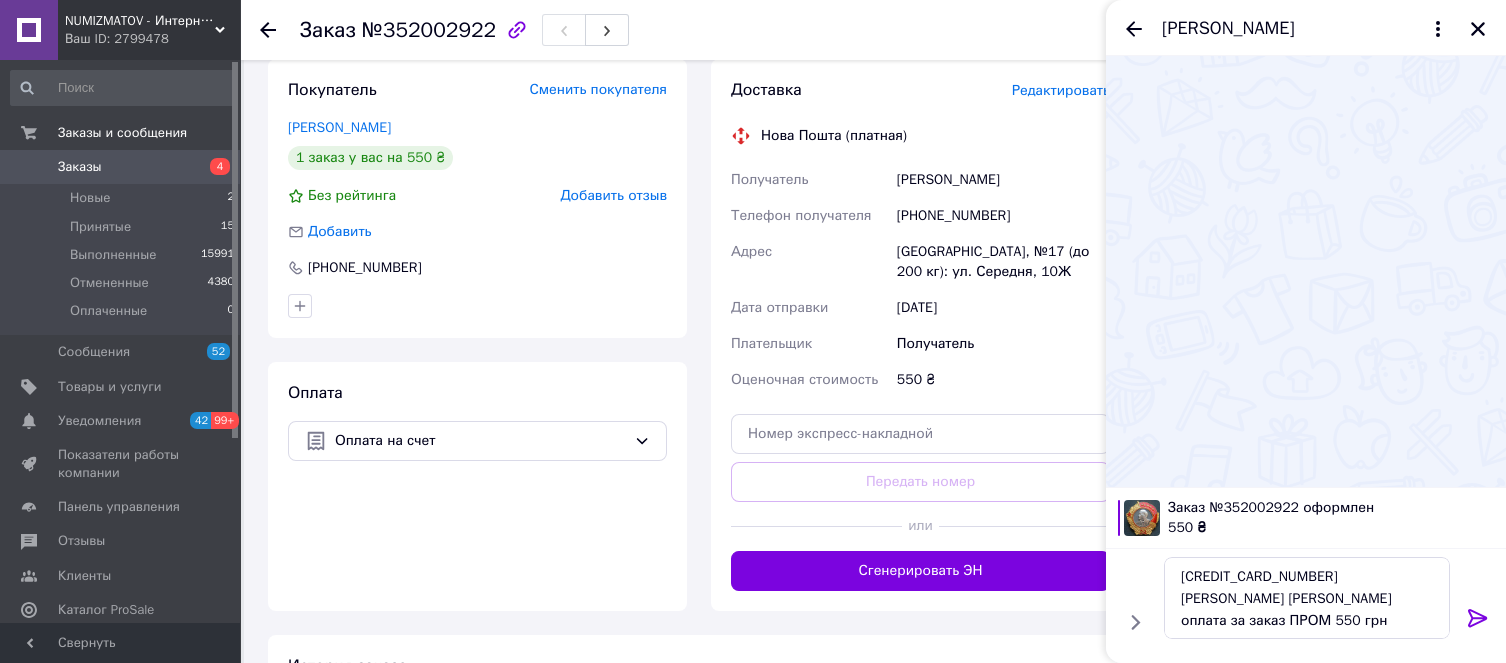 click 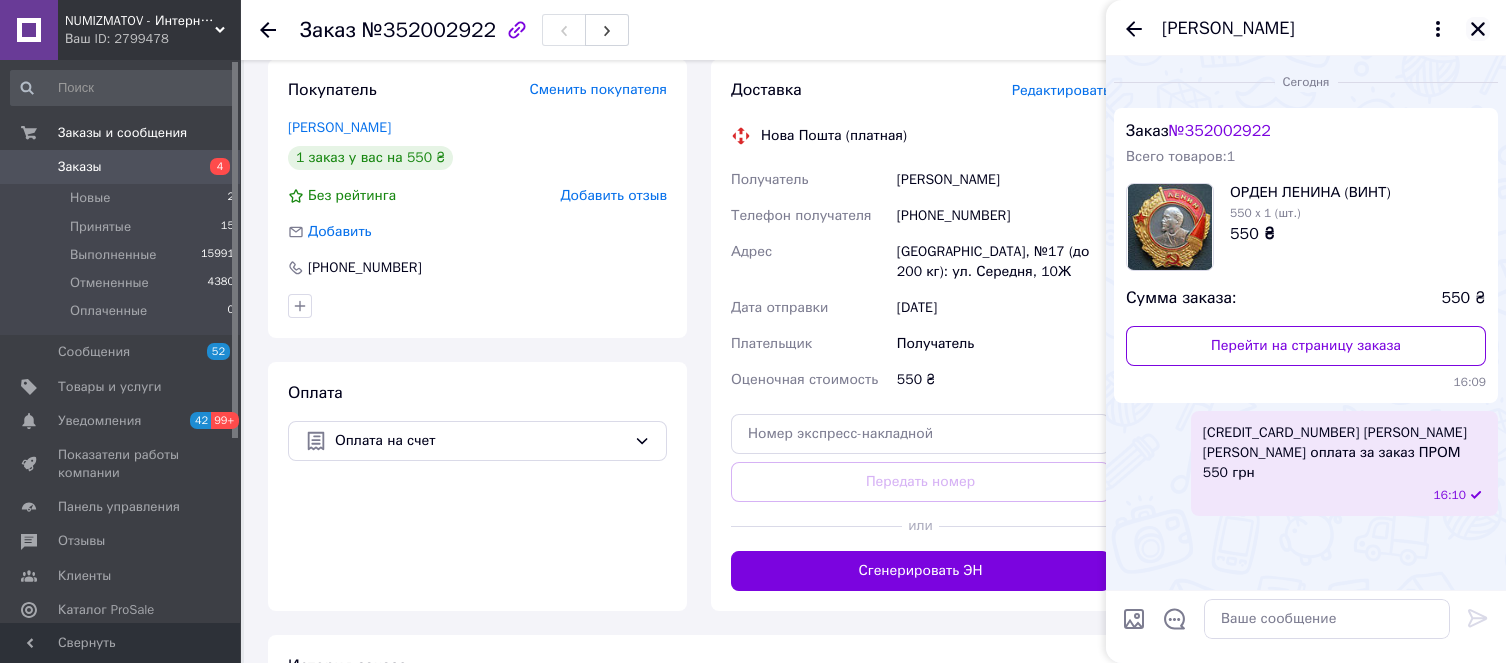click 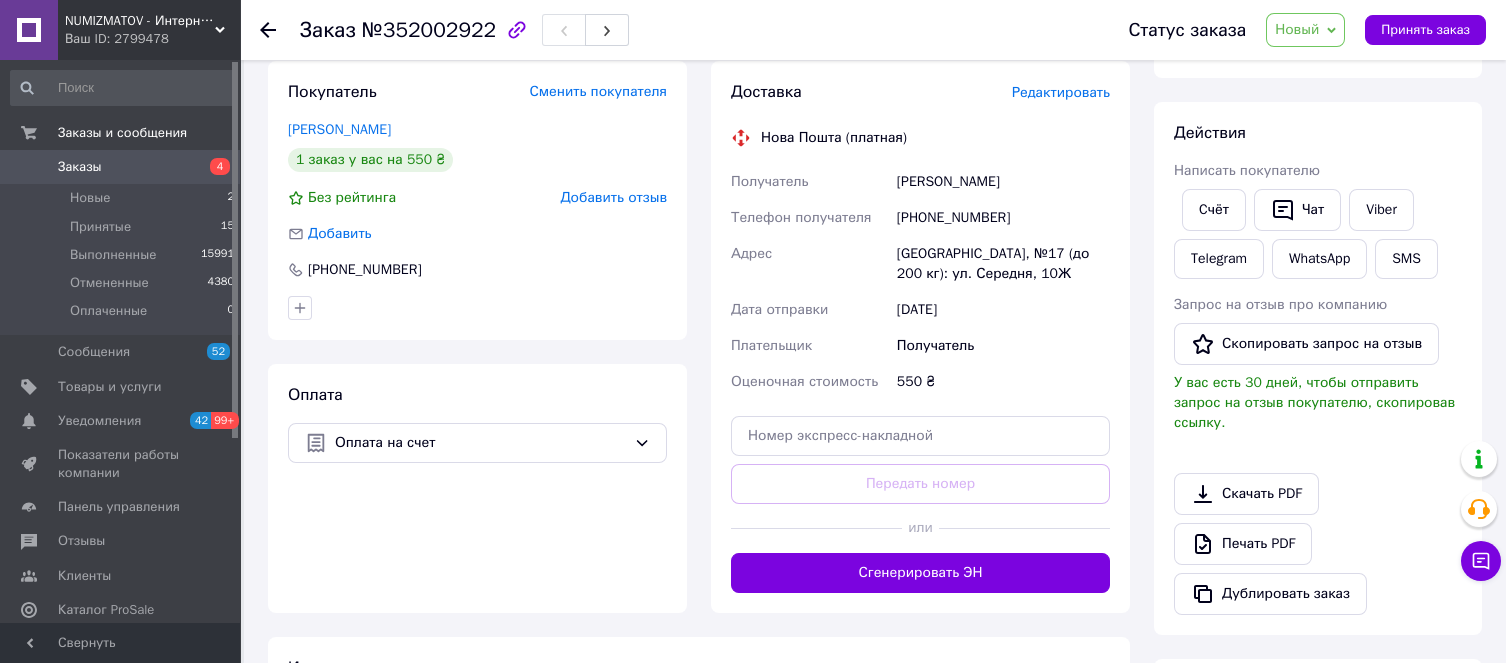 scroll, scrollTop: 300, scrollLeft: 0, axis: vertical 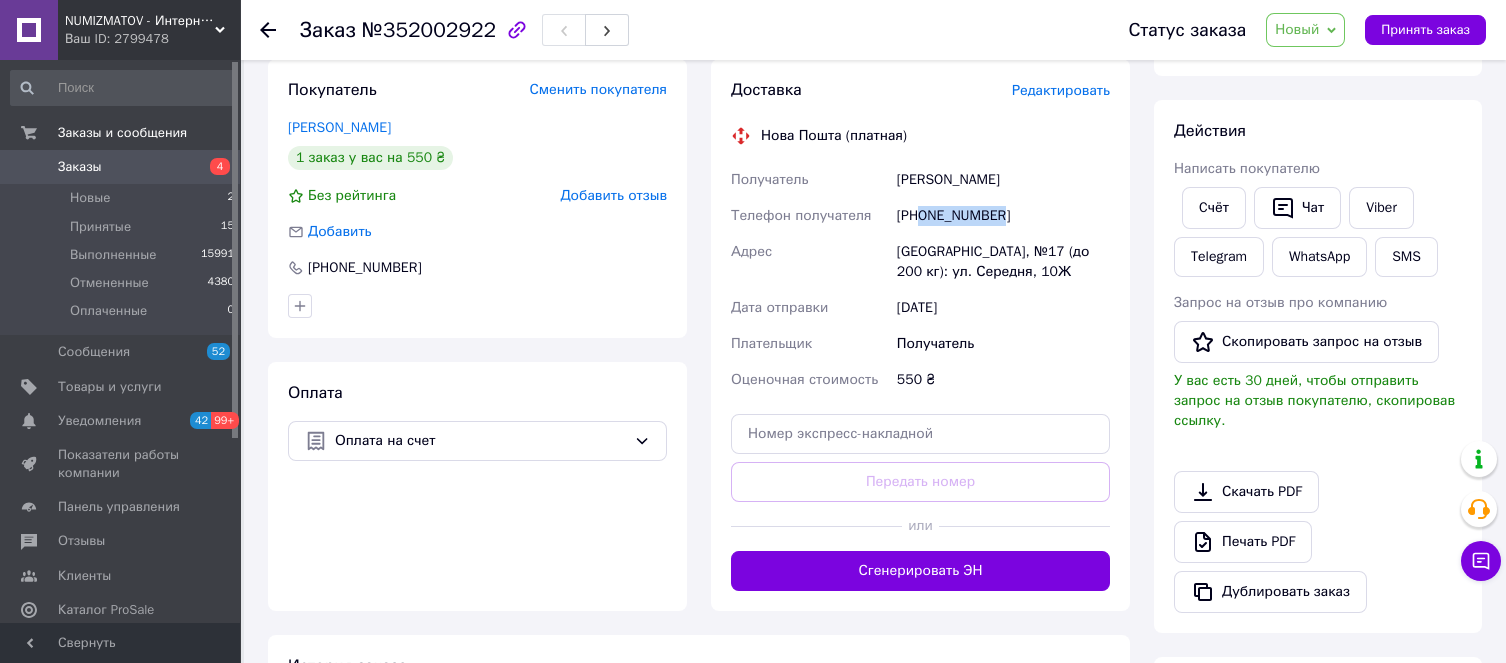 drag, startPoint x: 1006, startPoint y: 224, endPoint x: 920, endPoint y: 211, distance: 86.977005 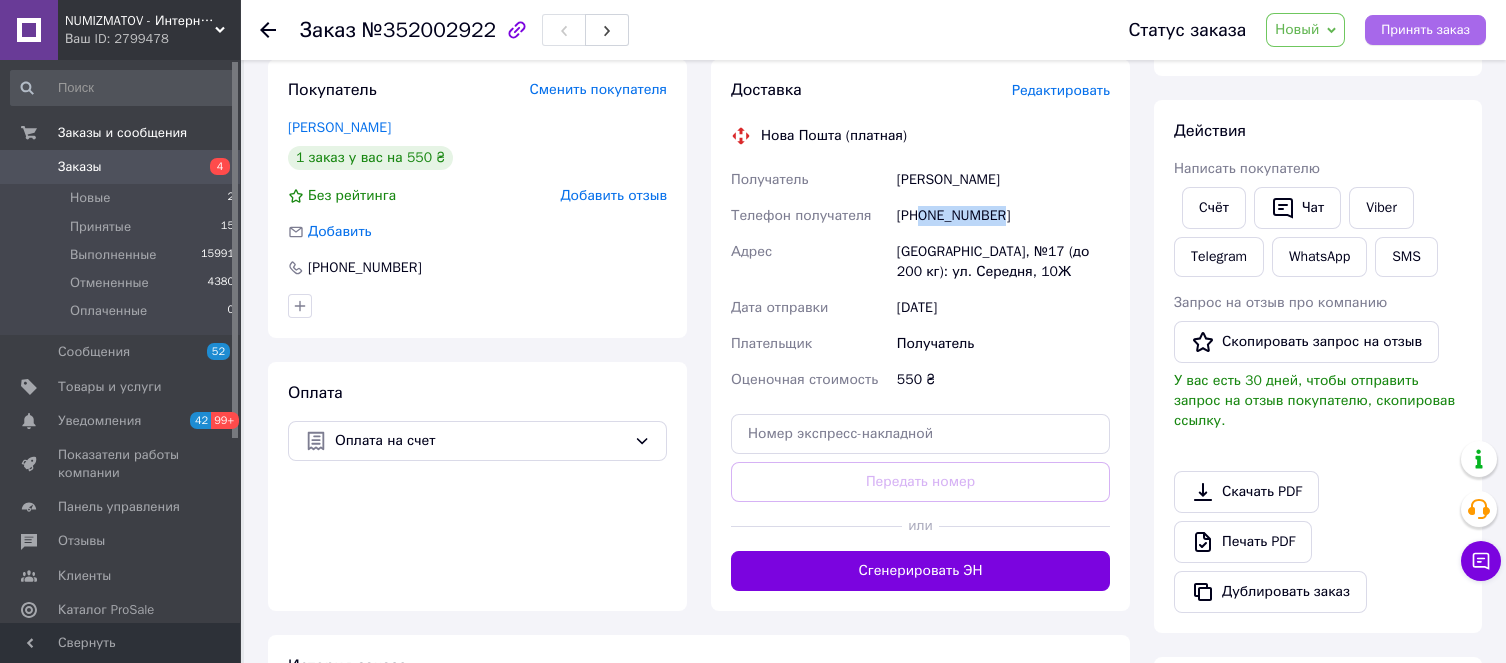 click on "Принять заказ" at bounding box center (1425, 30) 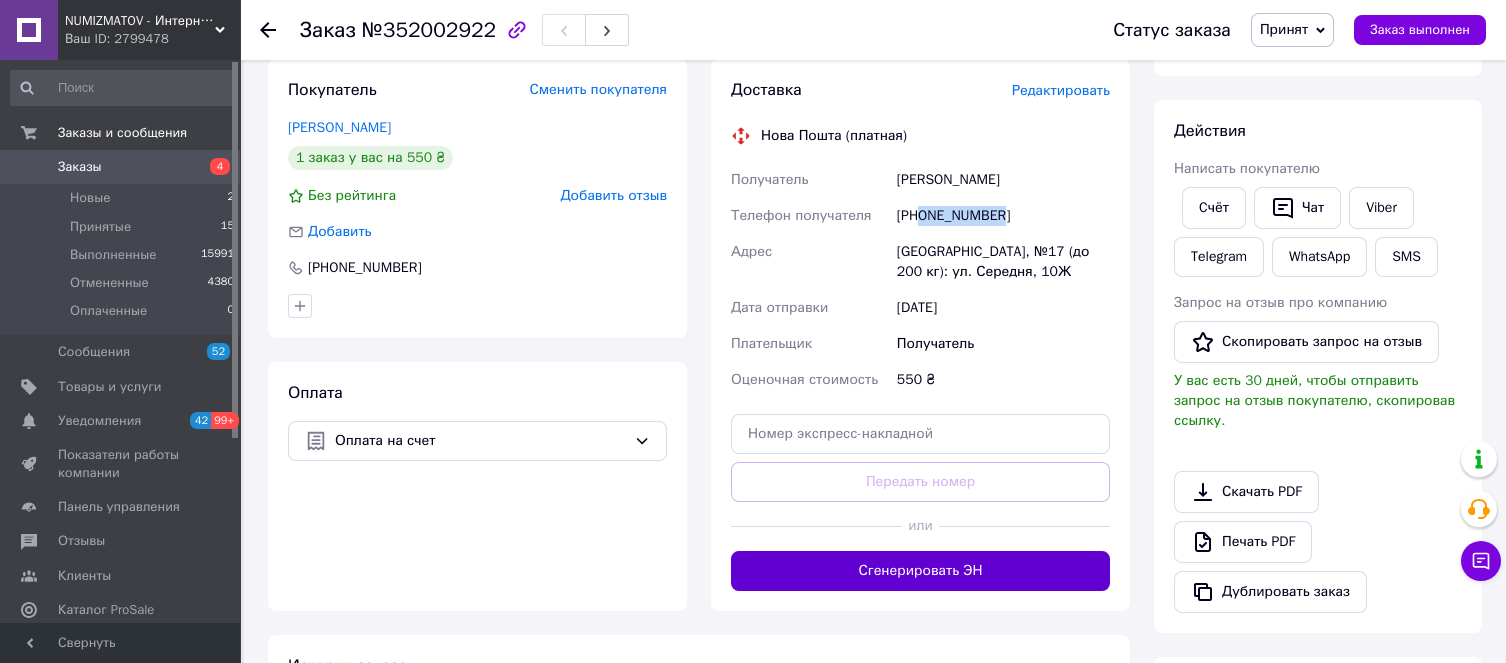 click on "Сгенерировать ЭН" at bounding box center (920, 571) 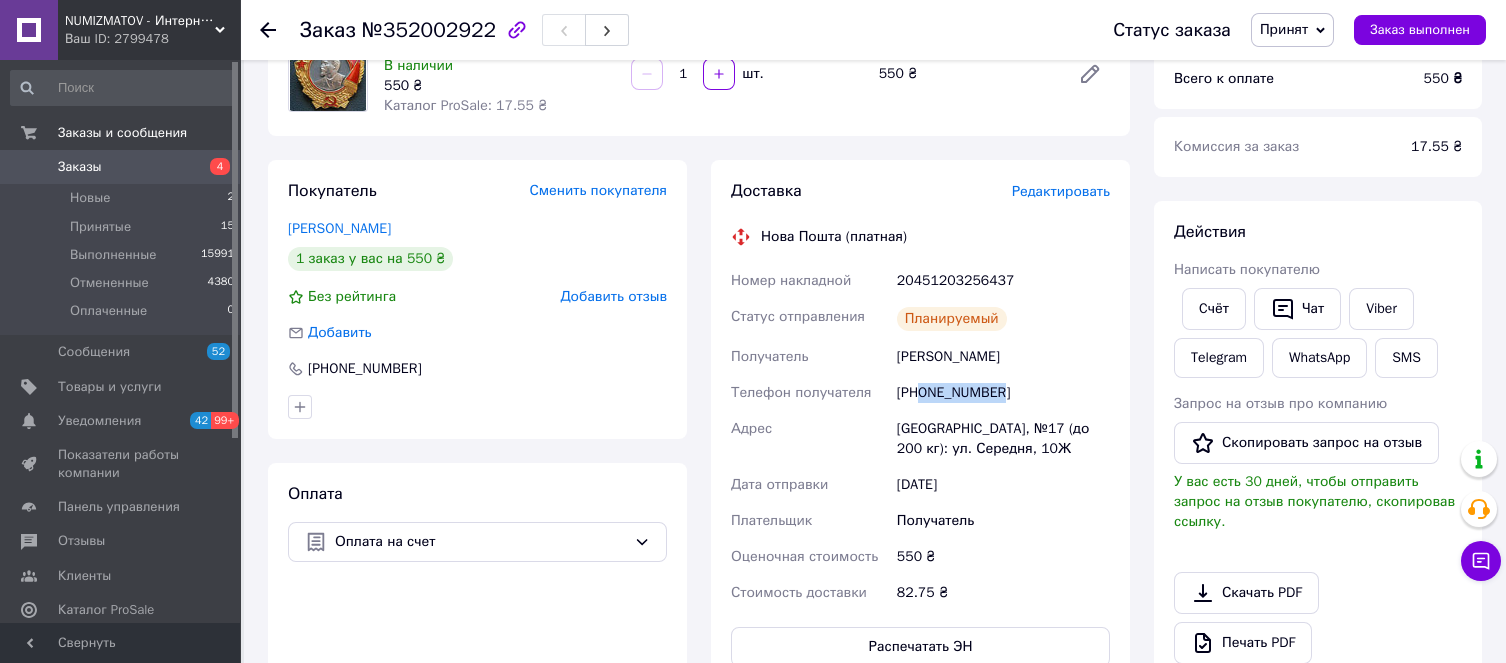 scroll, scrollTop: 0, scrollLeft: 0, axis: both 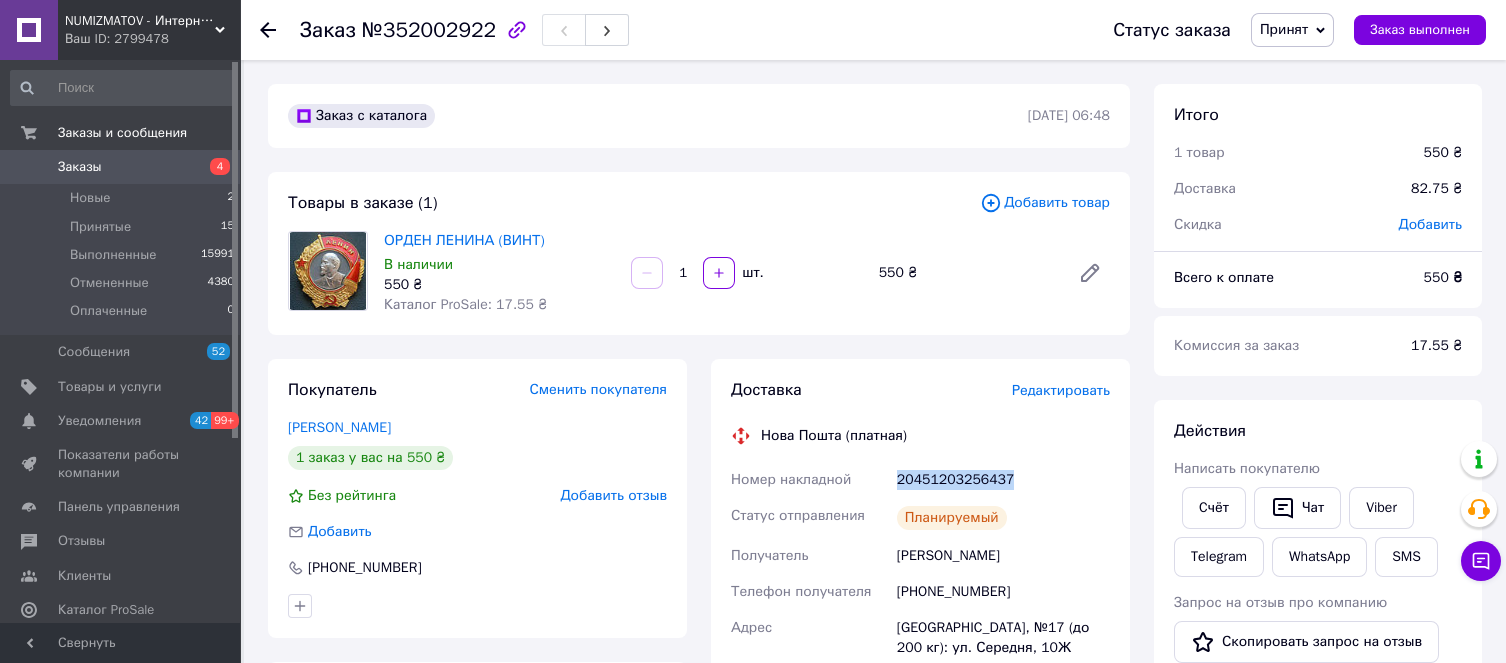 drag, startPoint x: 1000, startPoint y: 476, endPoint x: 895, endPoint y: 486, distance: 105.47511 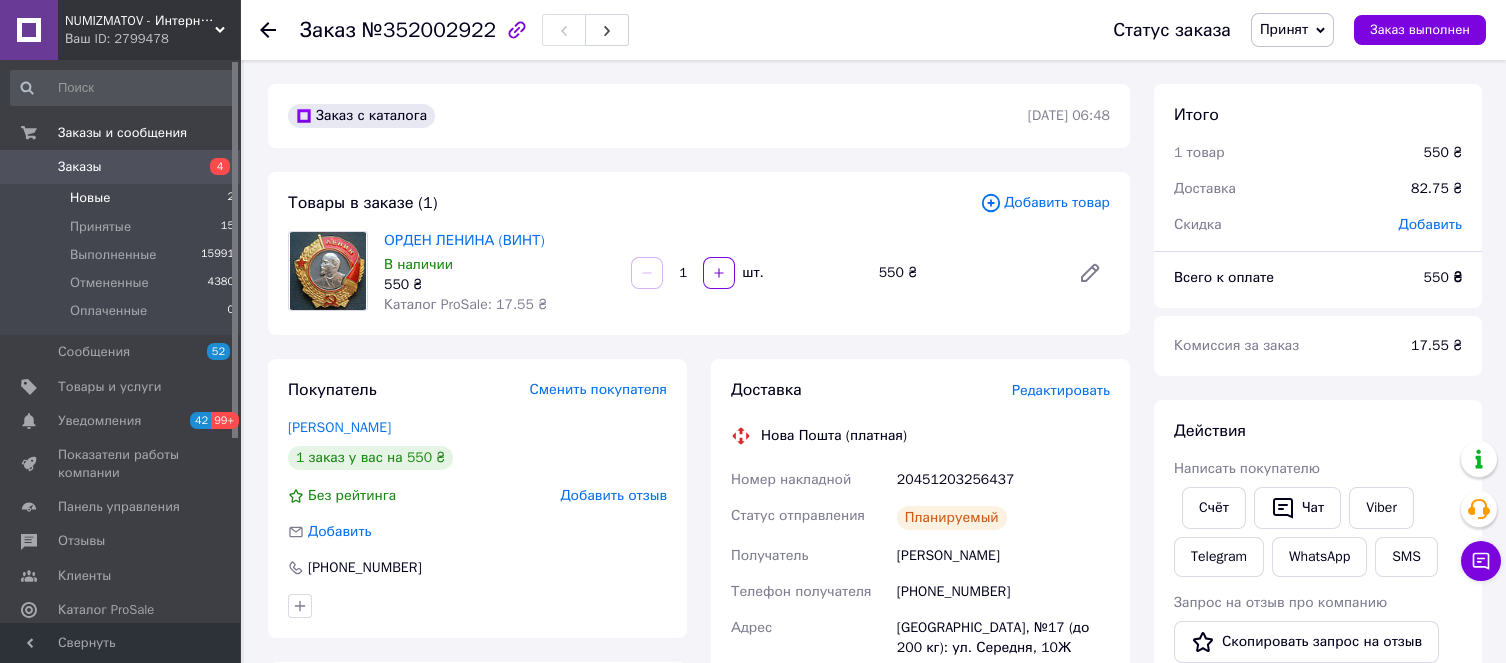 click on "Новые 2" at bounding box center [123, 198] 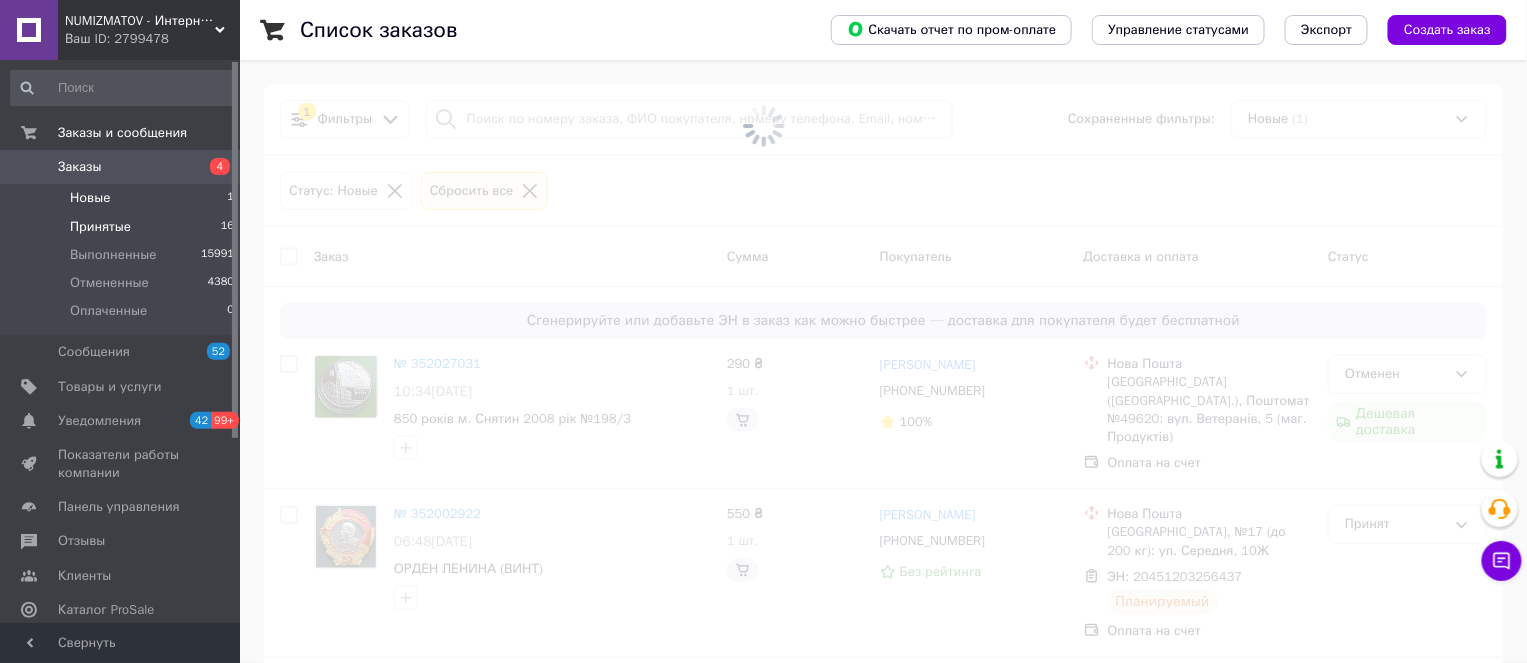 drag, startPoint x: 127, startPoint y: 280, endPoint x: 122, endPoint y: 222, distance: 58.21512 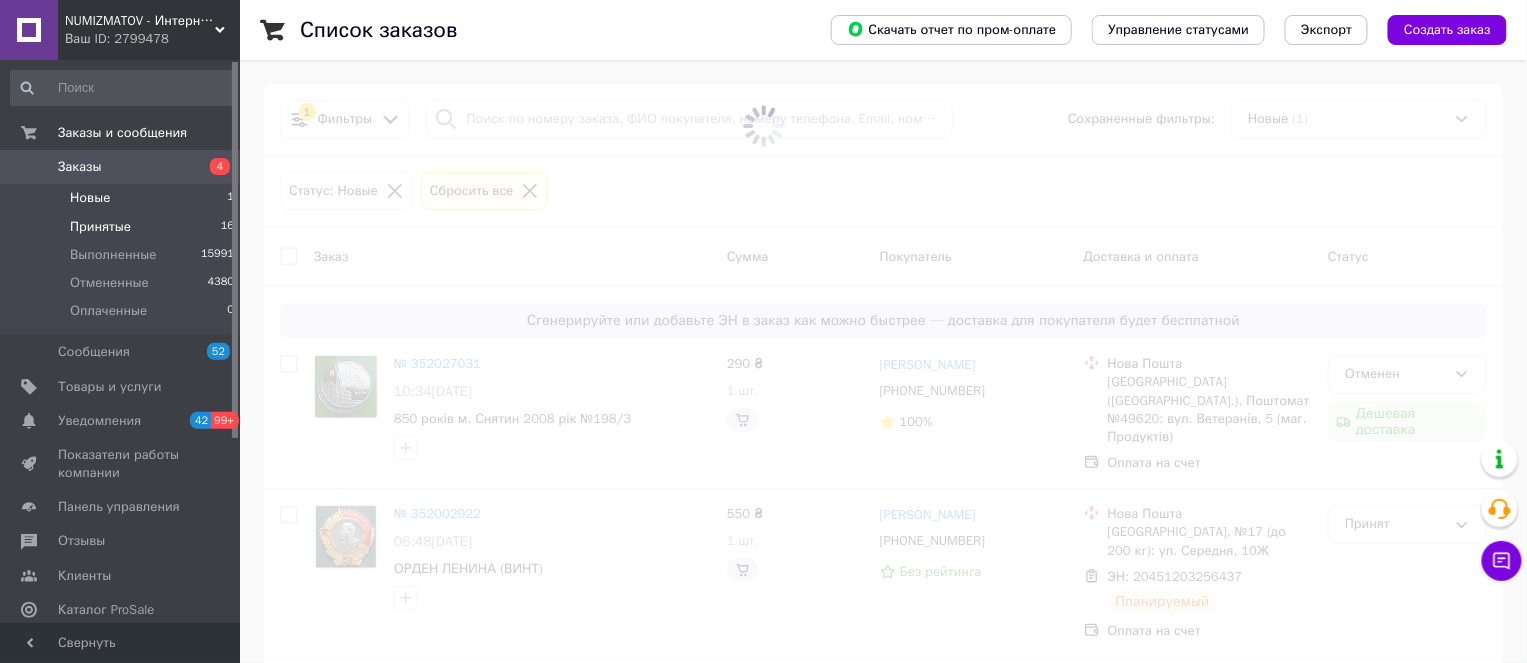 click on "Принятые" at bounding box center [100, 227] 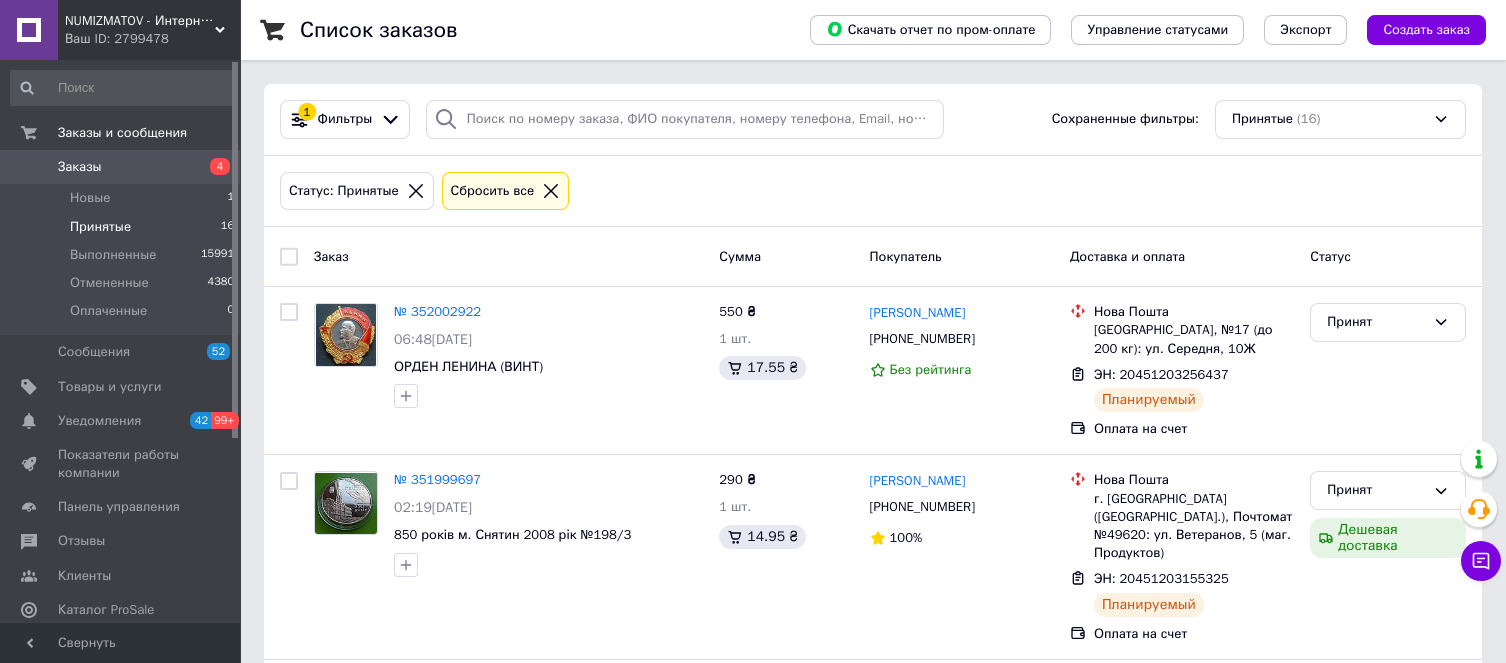 click on "Принятые" at bounding box center [100, 227] 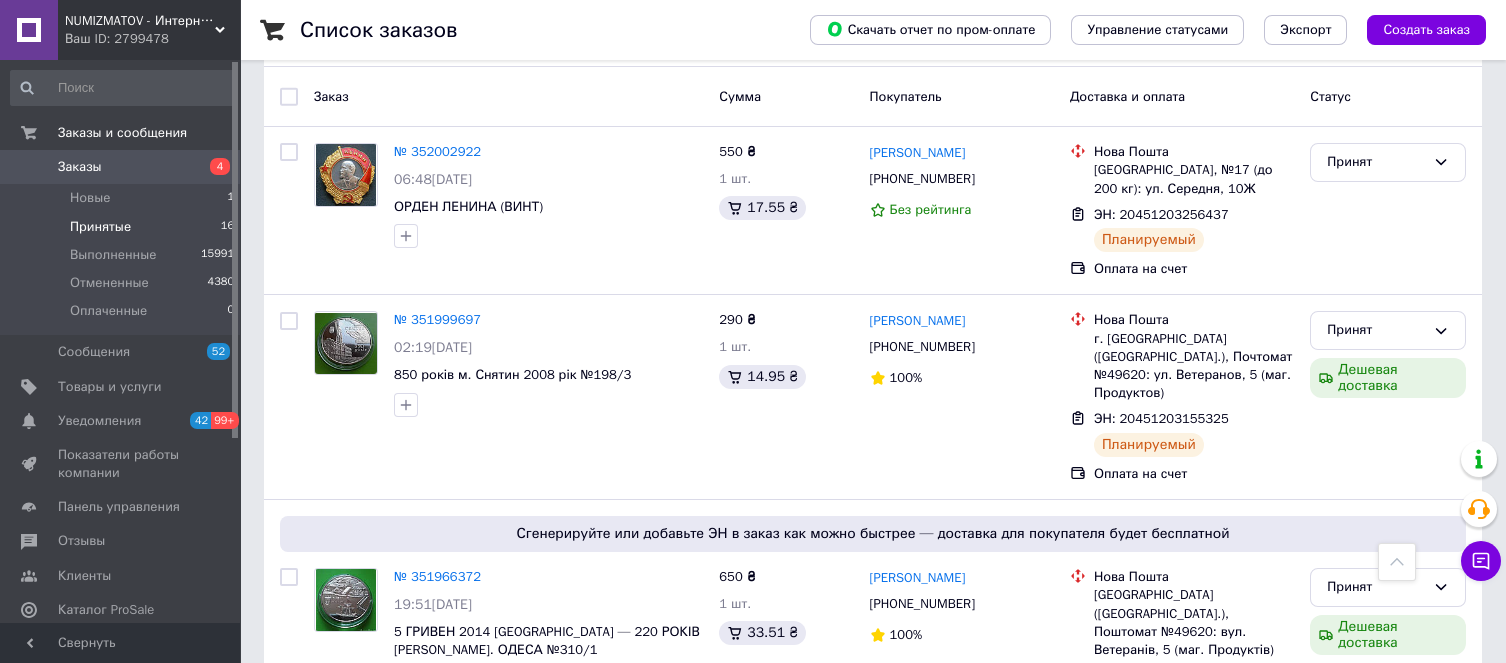 scroll, scrollTop: 68, scrollLeft: 0, axis: vertical 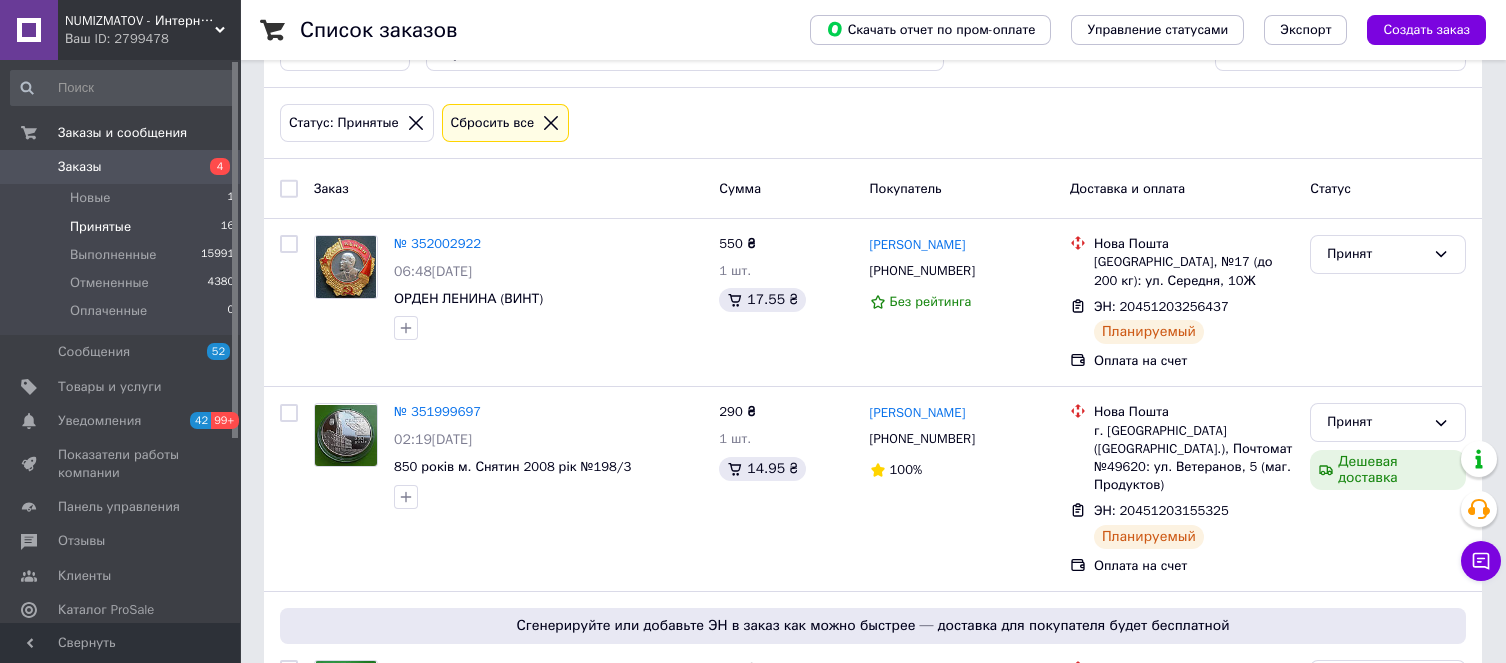 click on "Принятые" at bounding box center (100, 227) 